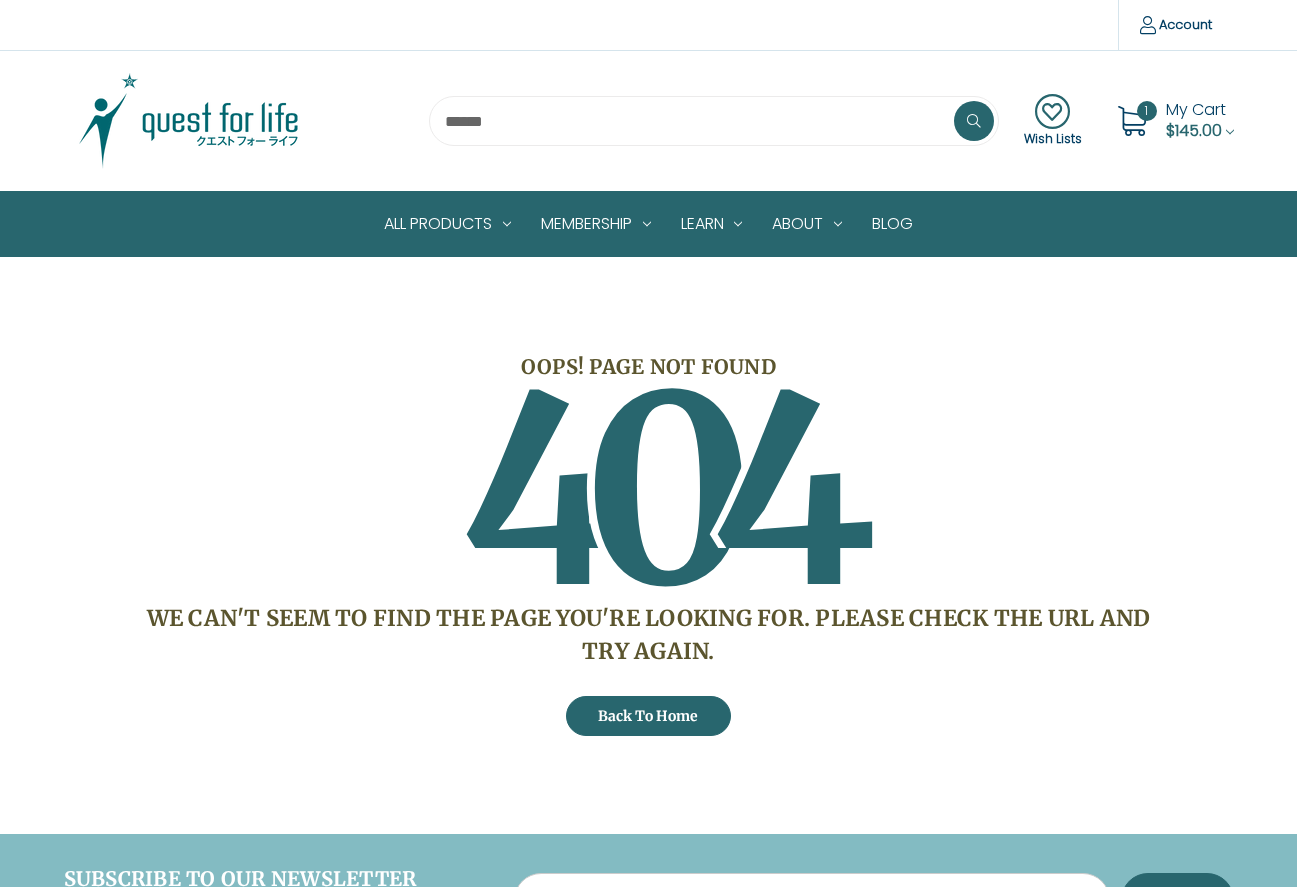 scroll, scrollTop: 0, scrollLeft: 0, axis: both 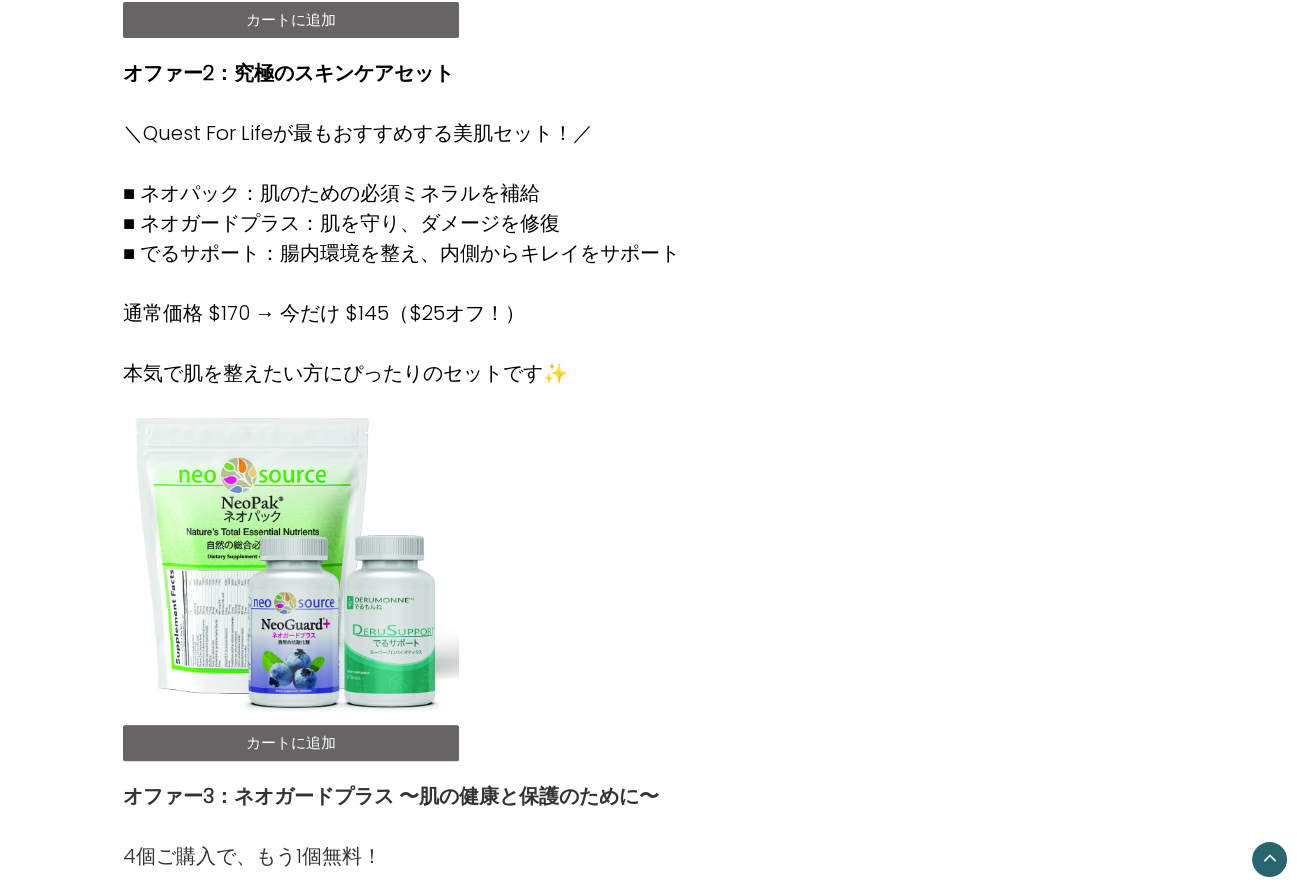 click on "カートに追加" at bounding box center (291, 743) 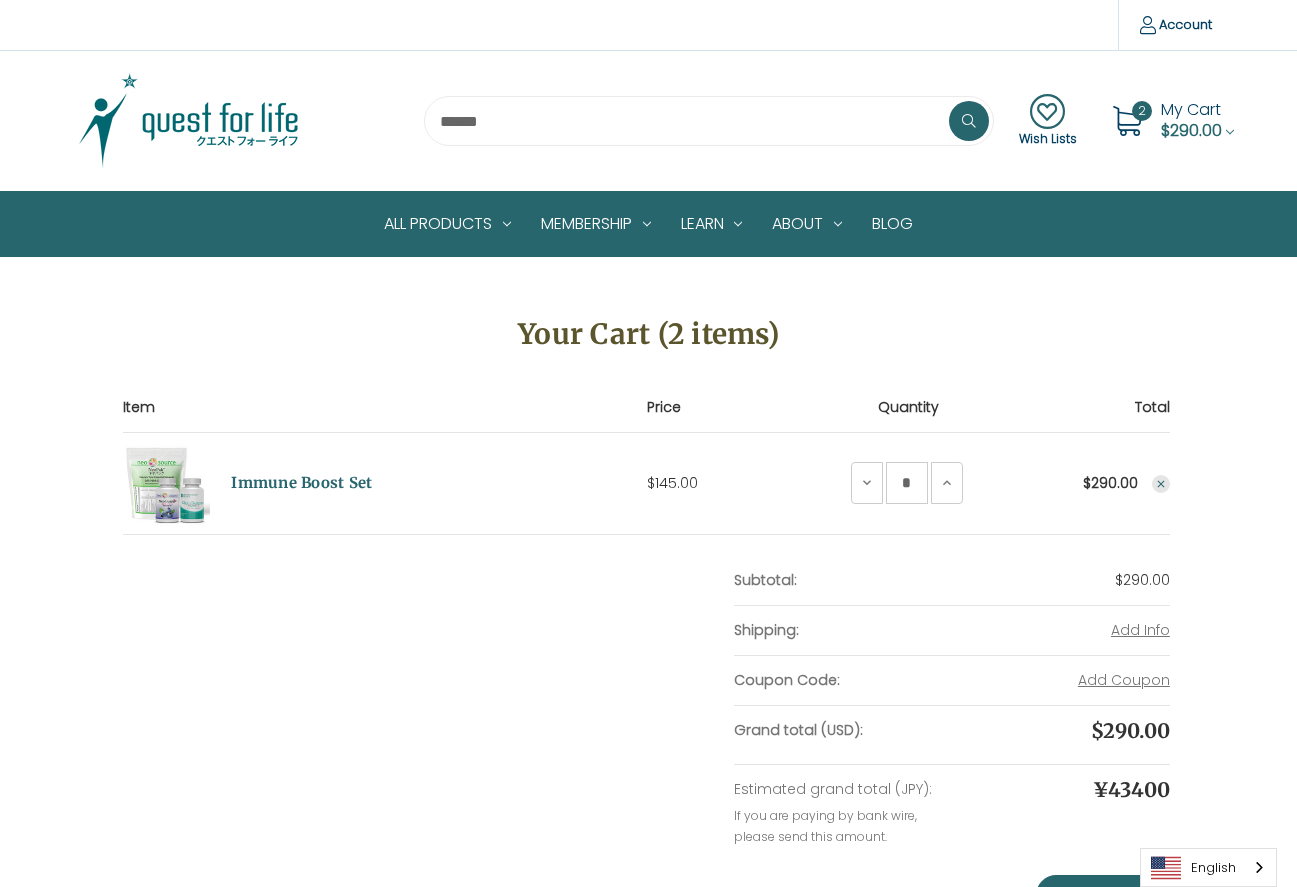 scroll, scrollTop: 0, scrollLeft: 0, axis: both 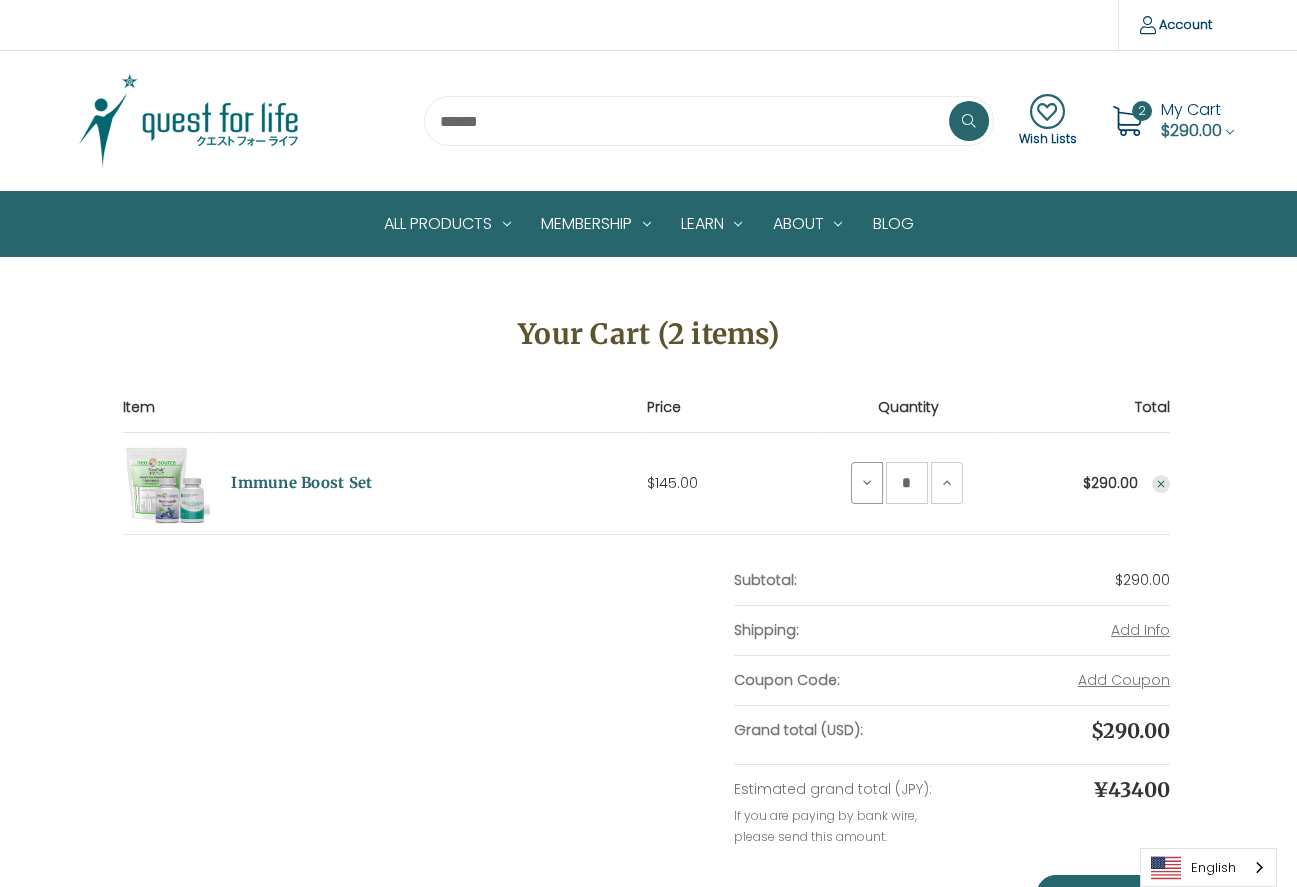 click 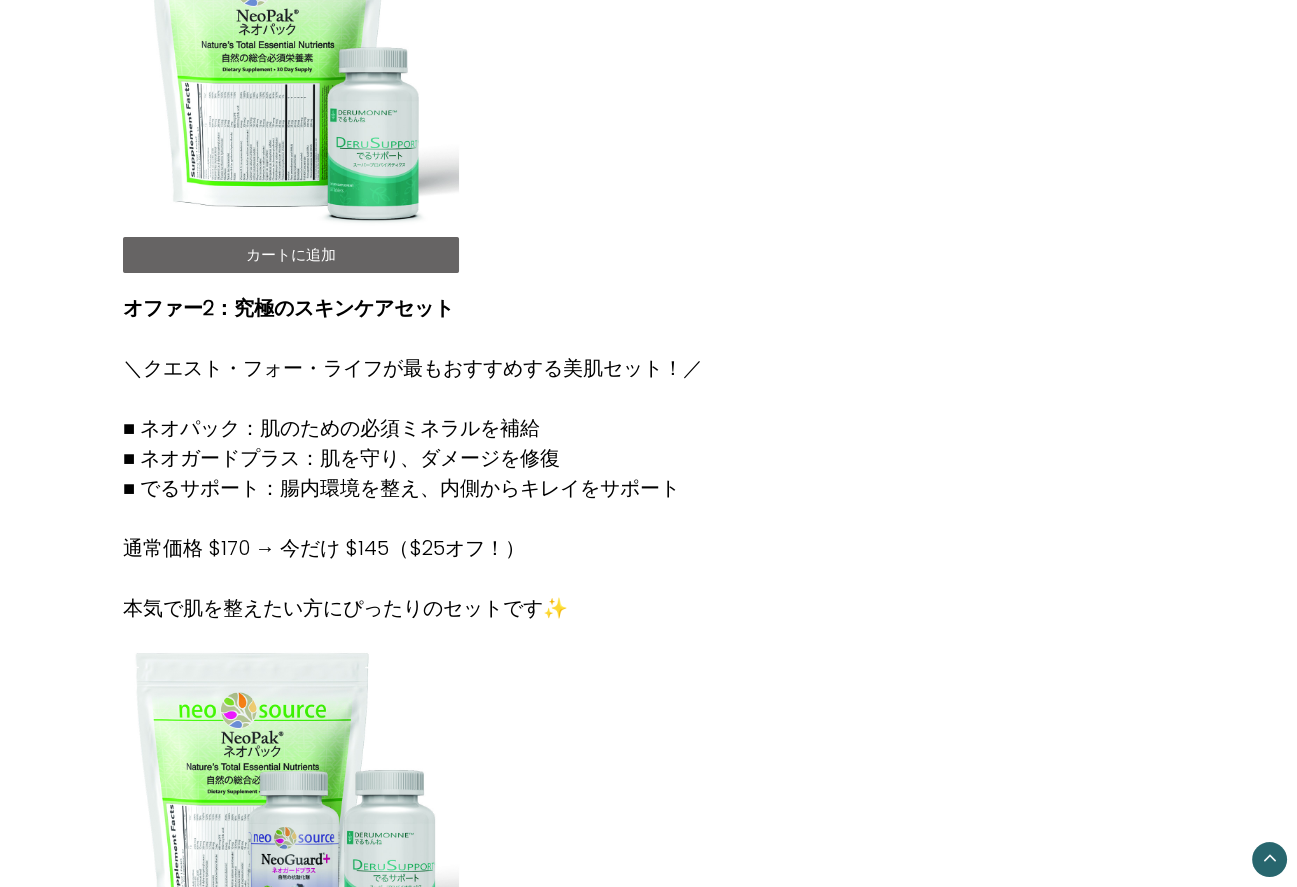 scroll, scrollTop: 1335, scrollLeft: 0, axis: vertical 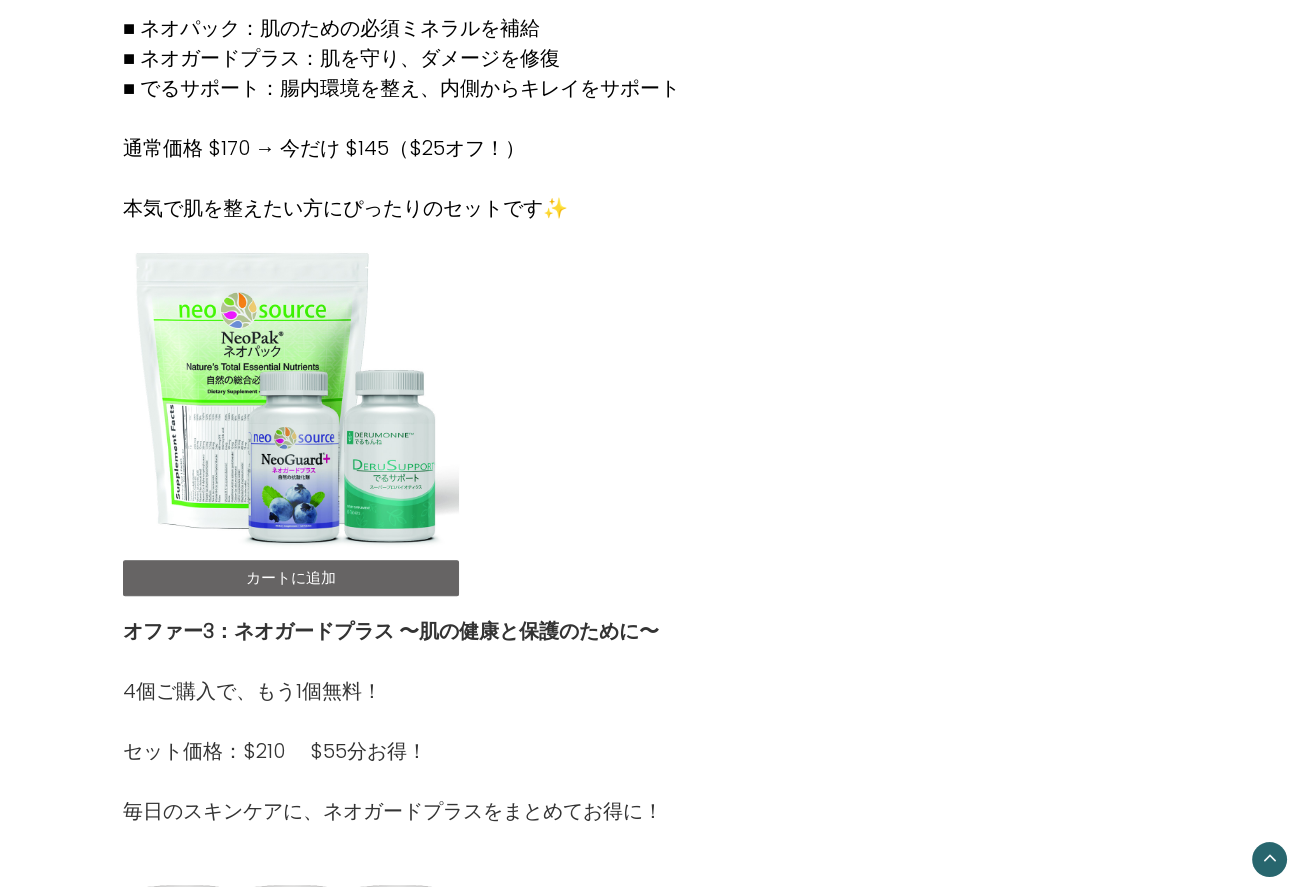 click on "カートに追加" at bounding box center [291, 578] 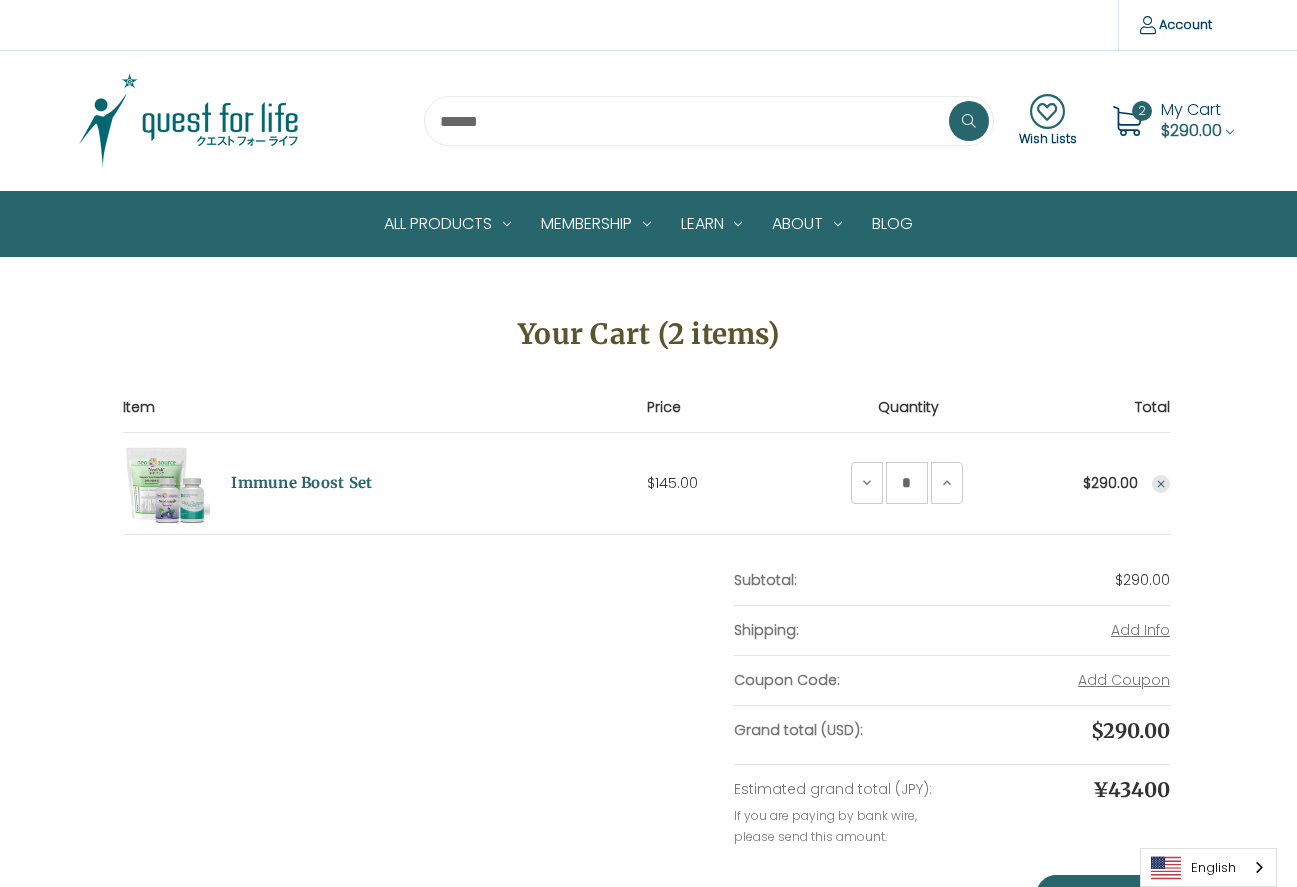 scroll, scrollTop: 0, scrollLeft: 0, axis: both 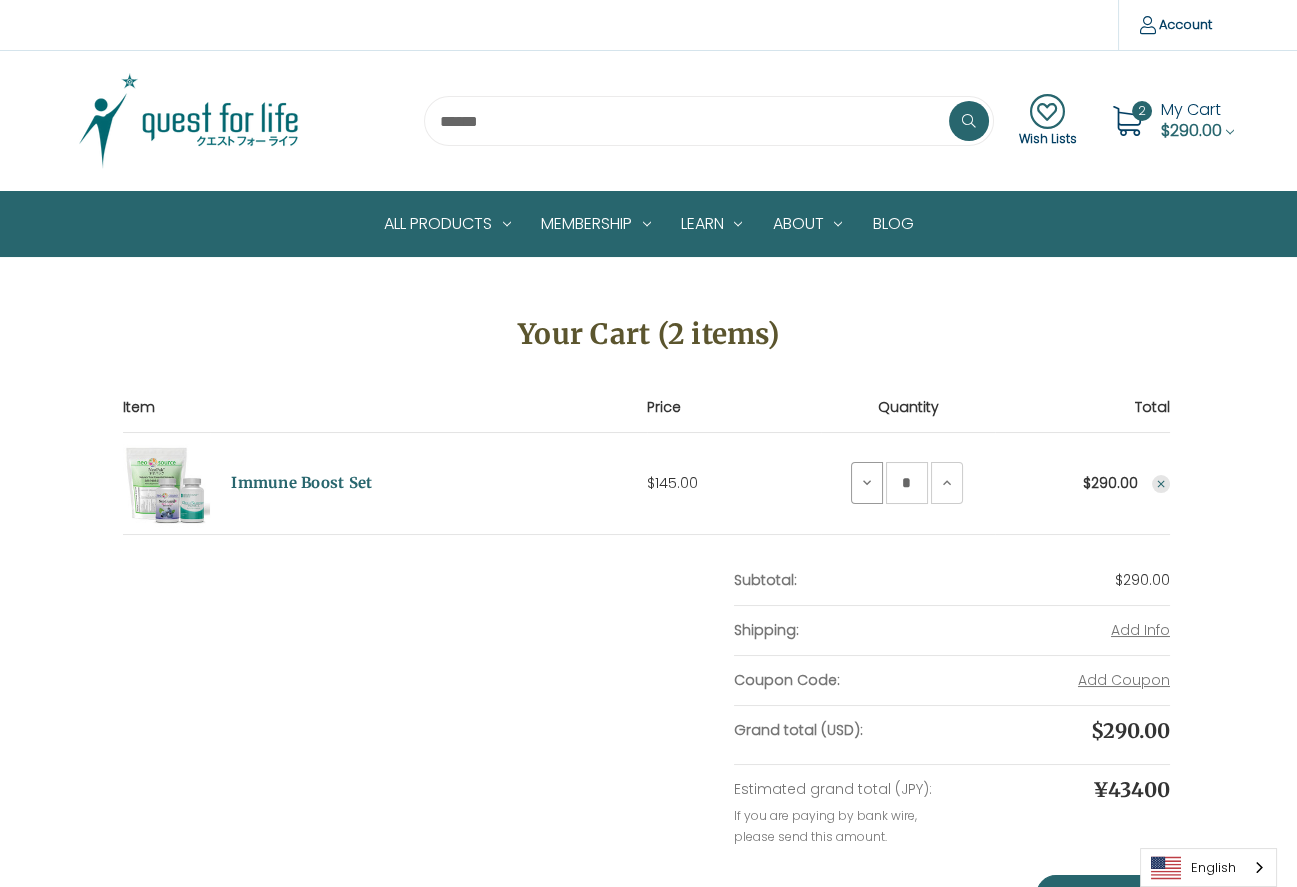 click 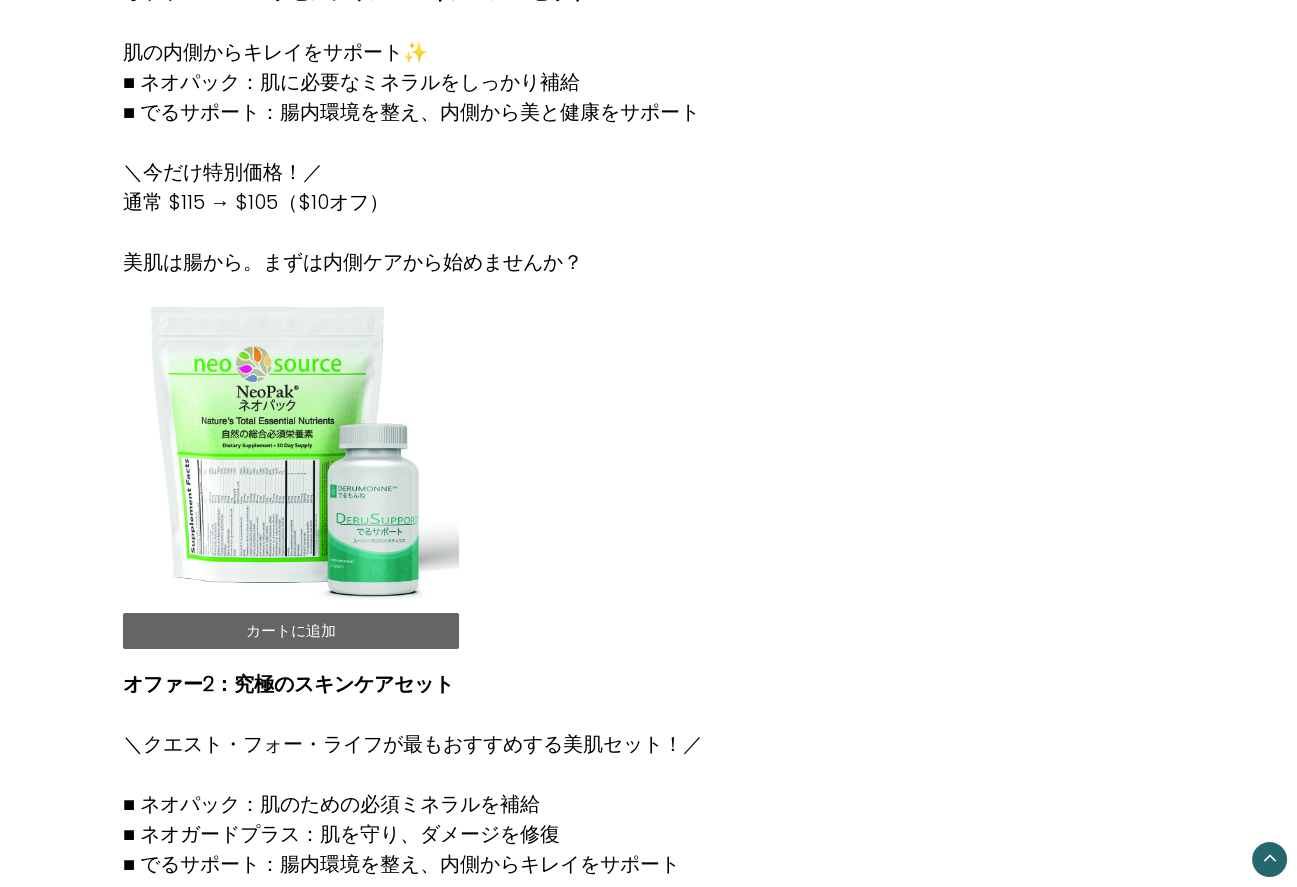 scroll, scrollTop: 546, scrollLeft: 0, axis: vertical 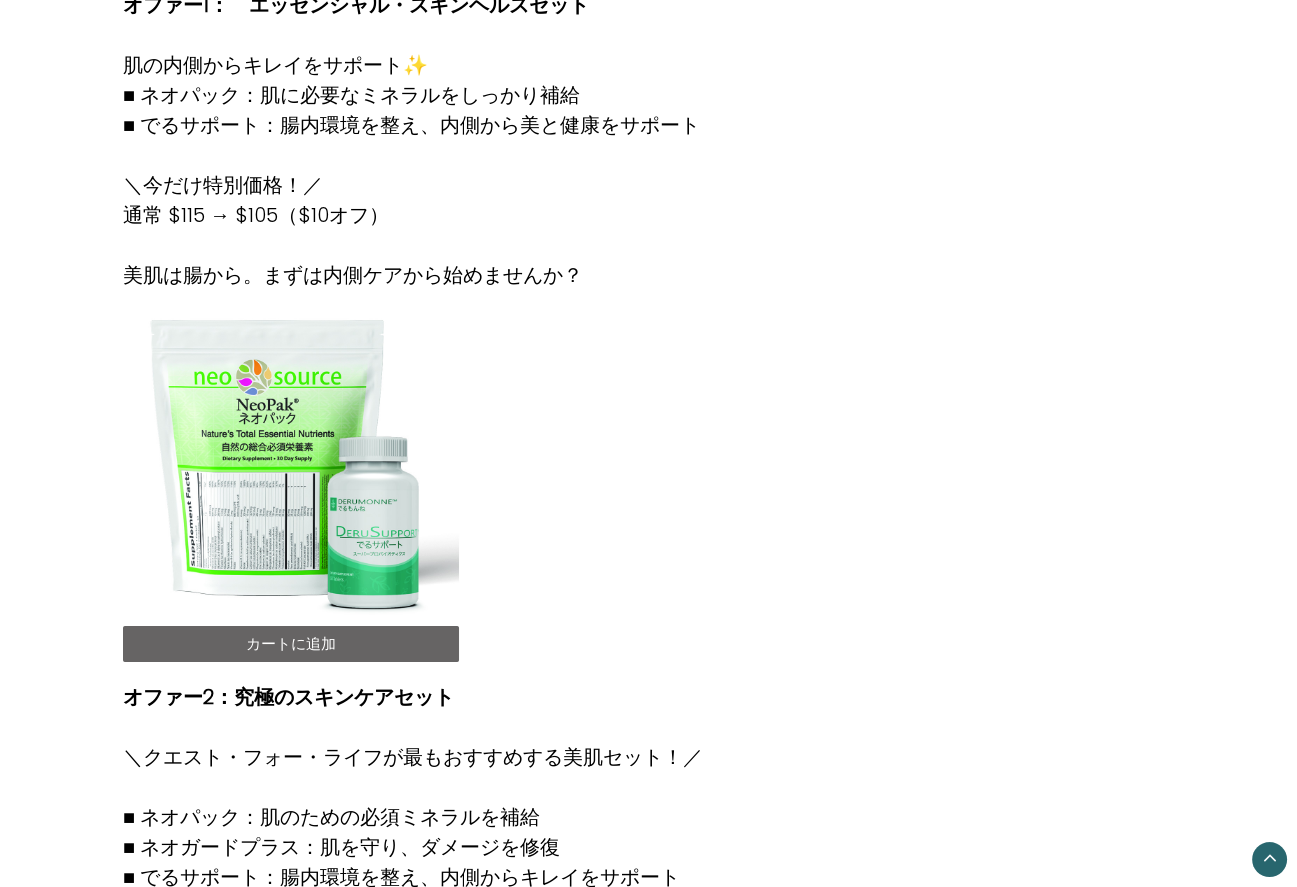 click on "カートに追加" at bounding box center (291, 644) 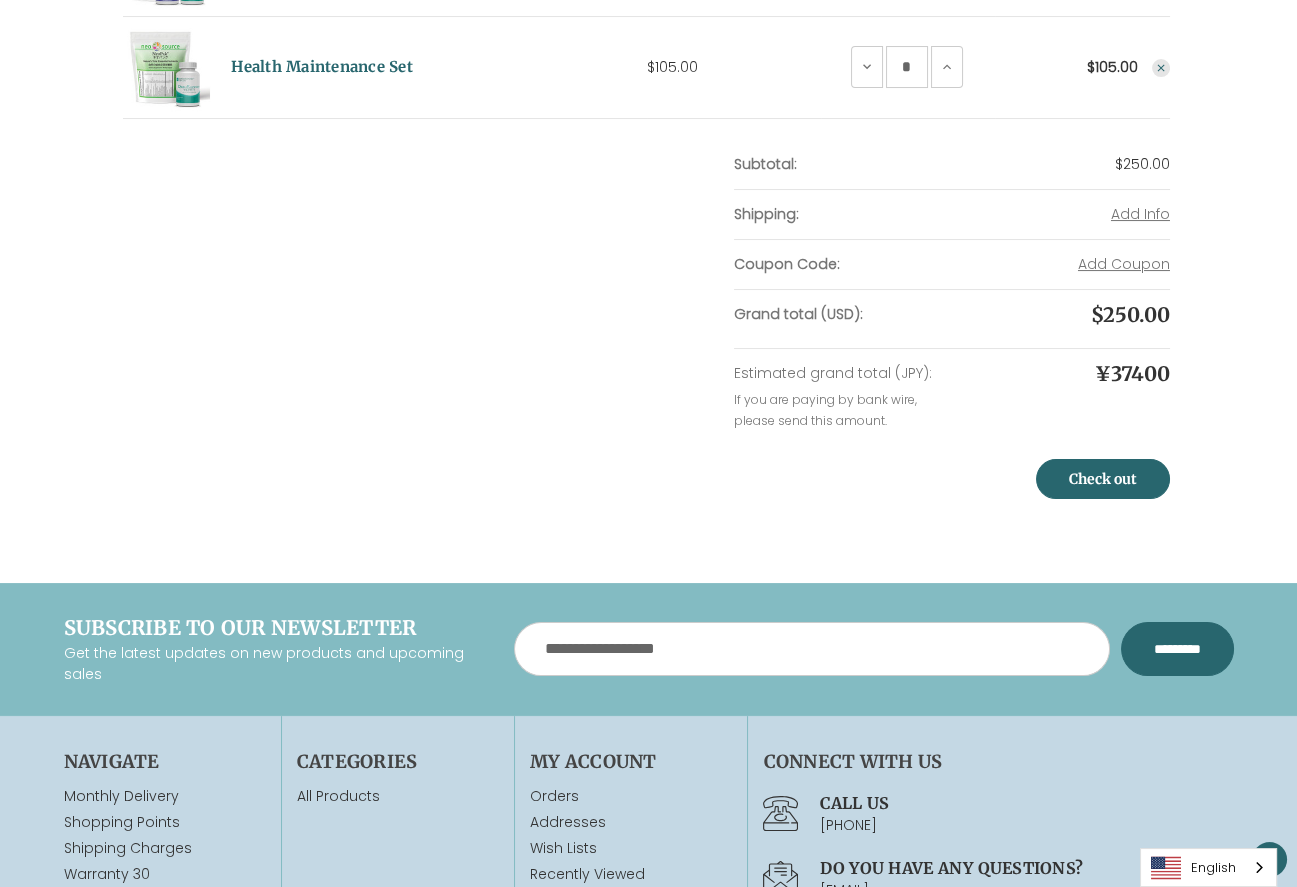 scroll, scrollTop: 616, scrollLeft: 0, axis: vertical 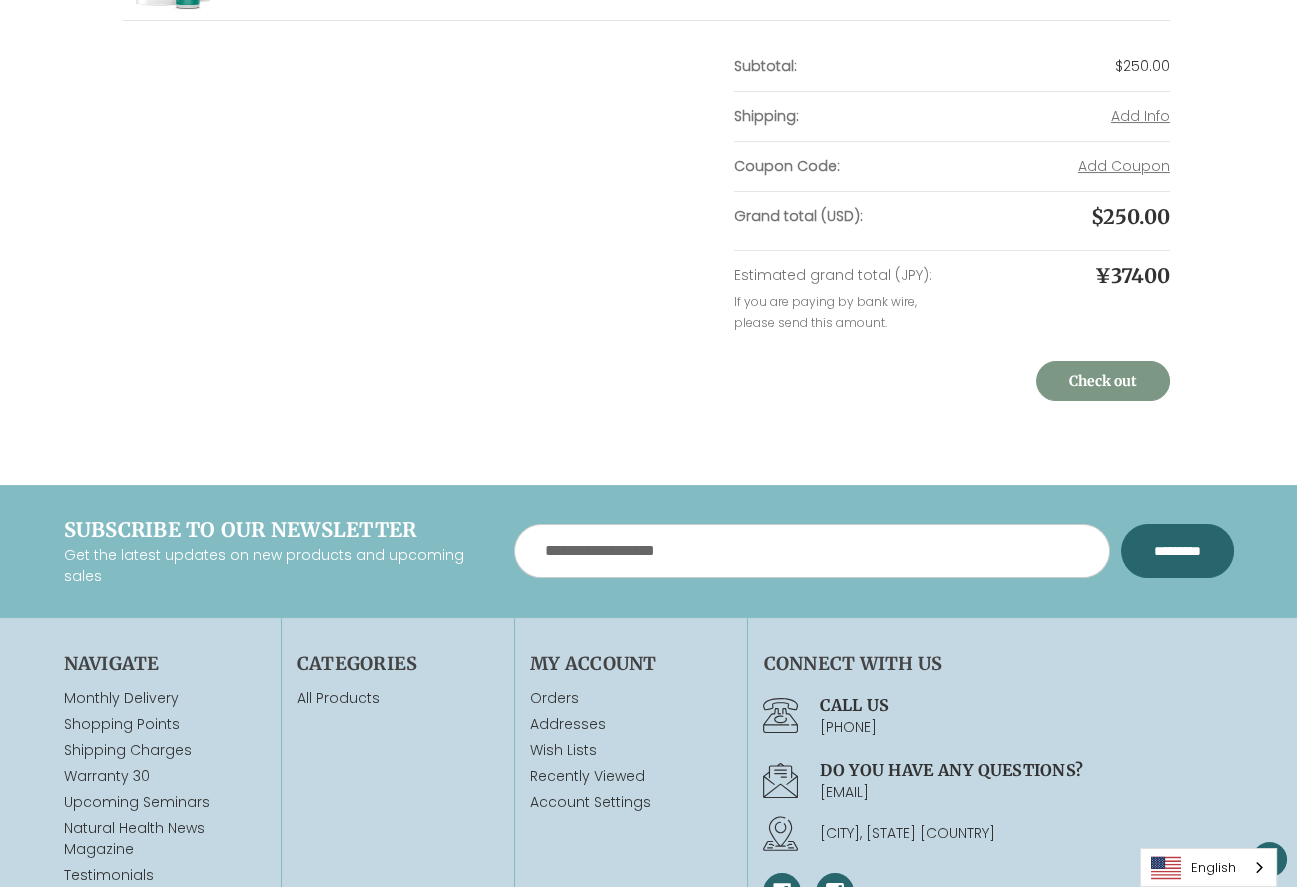 click on "Check out" at bounding box center (1103, 381) 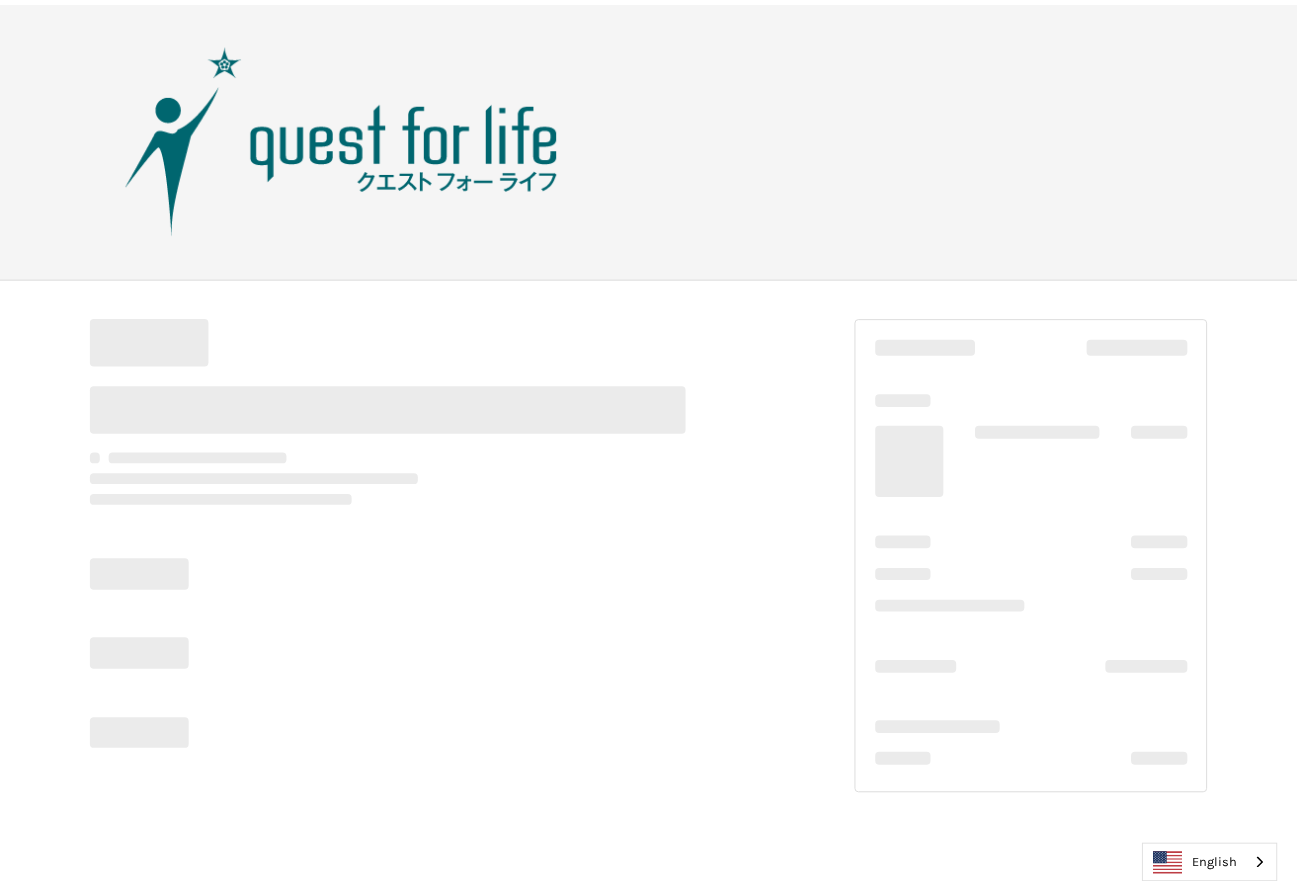 scroll, scrollTop: 0, scrollLeft: 0, axis: both 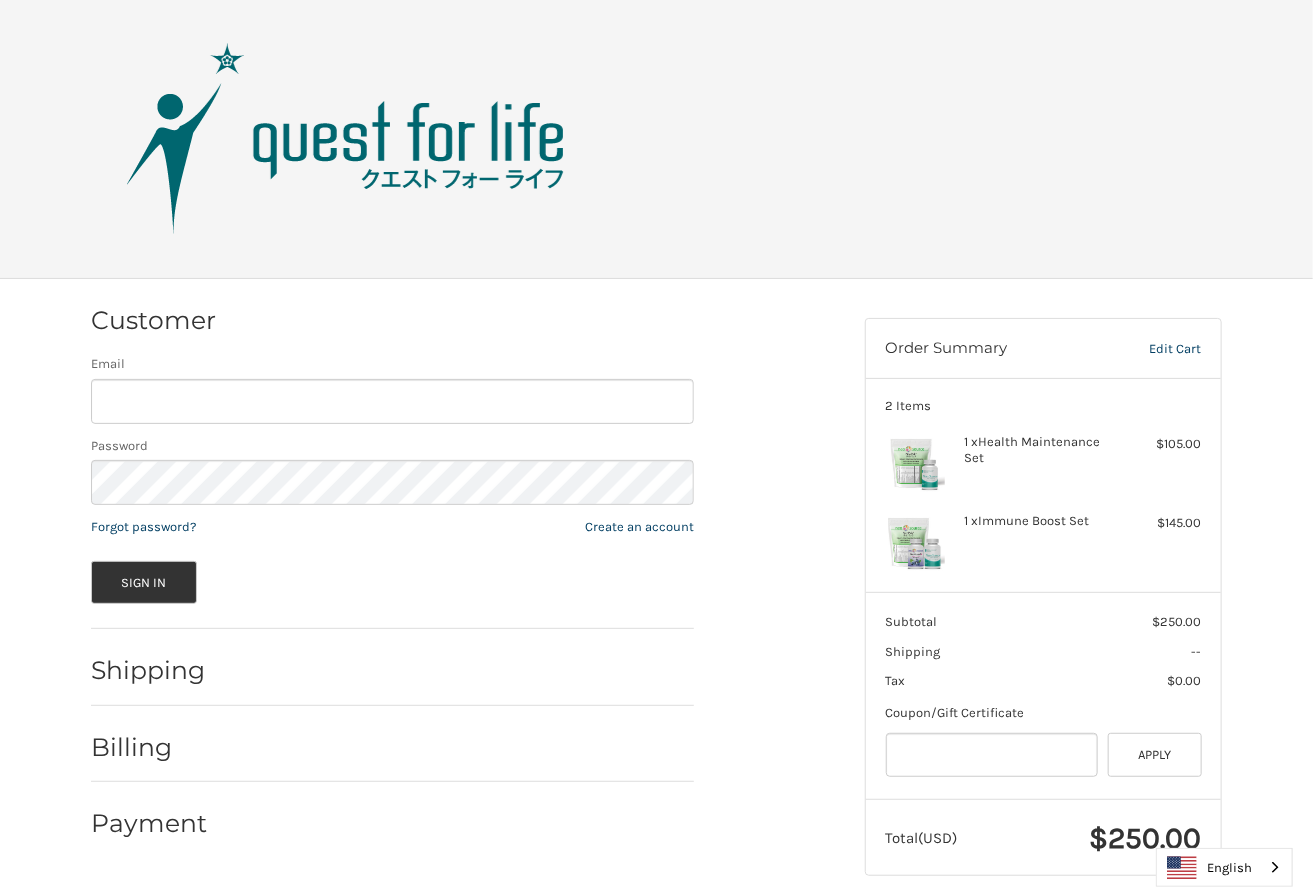 type on "**********" 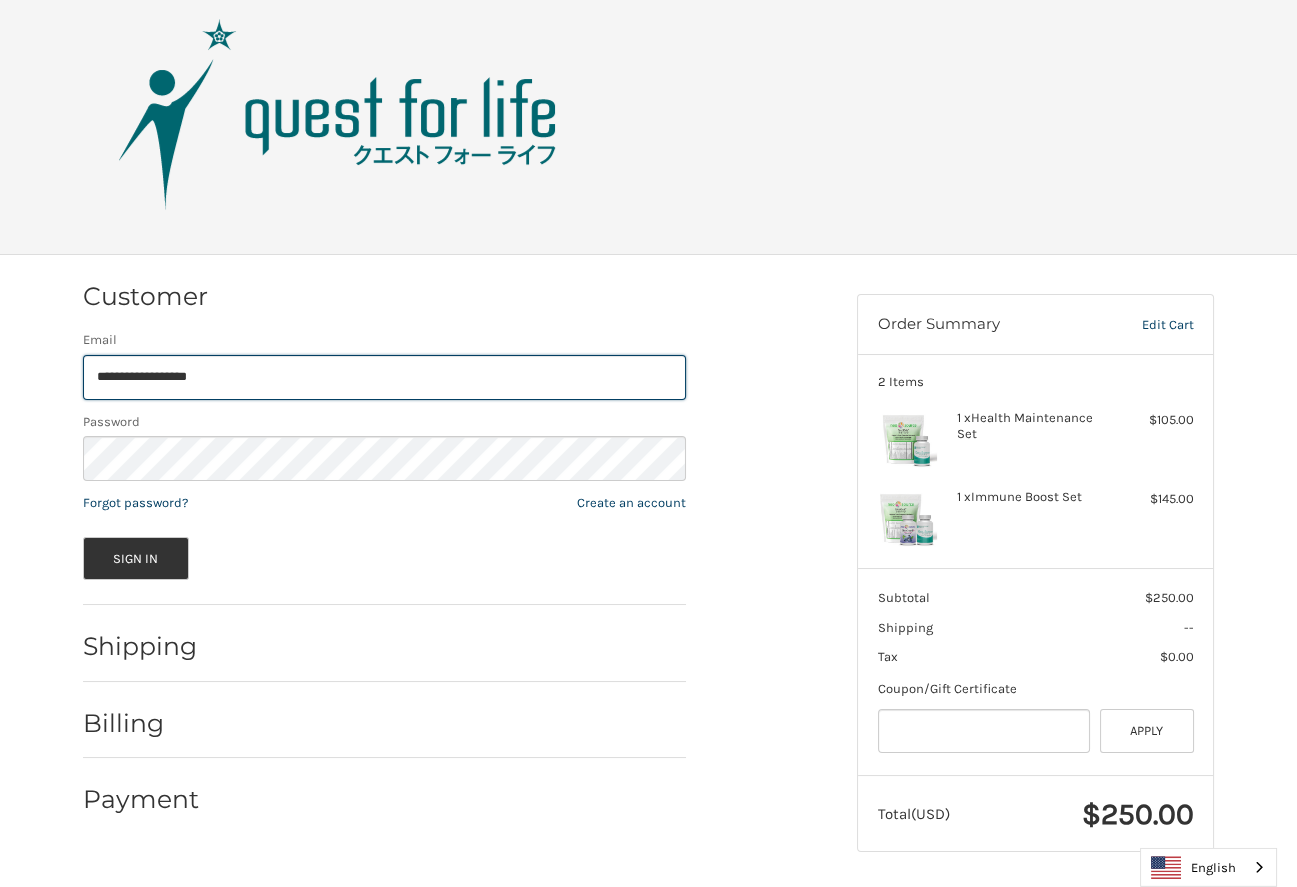 scroll, scrollTop: 25, scrollLeft: 0, axis: vertical 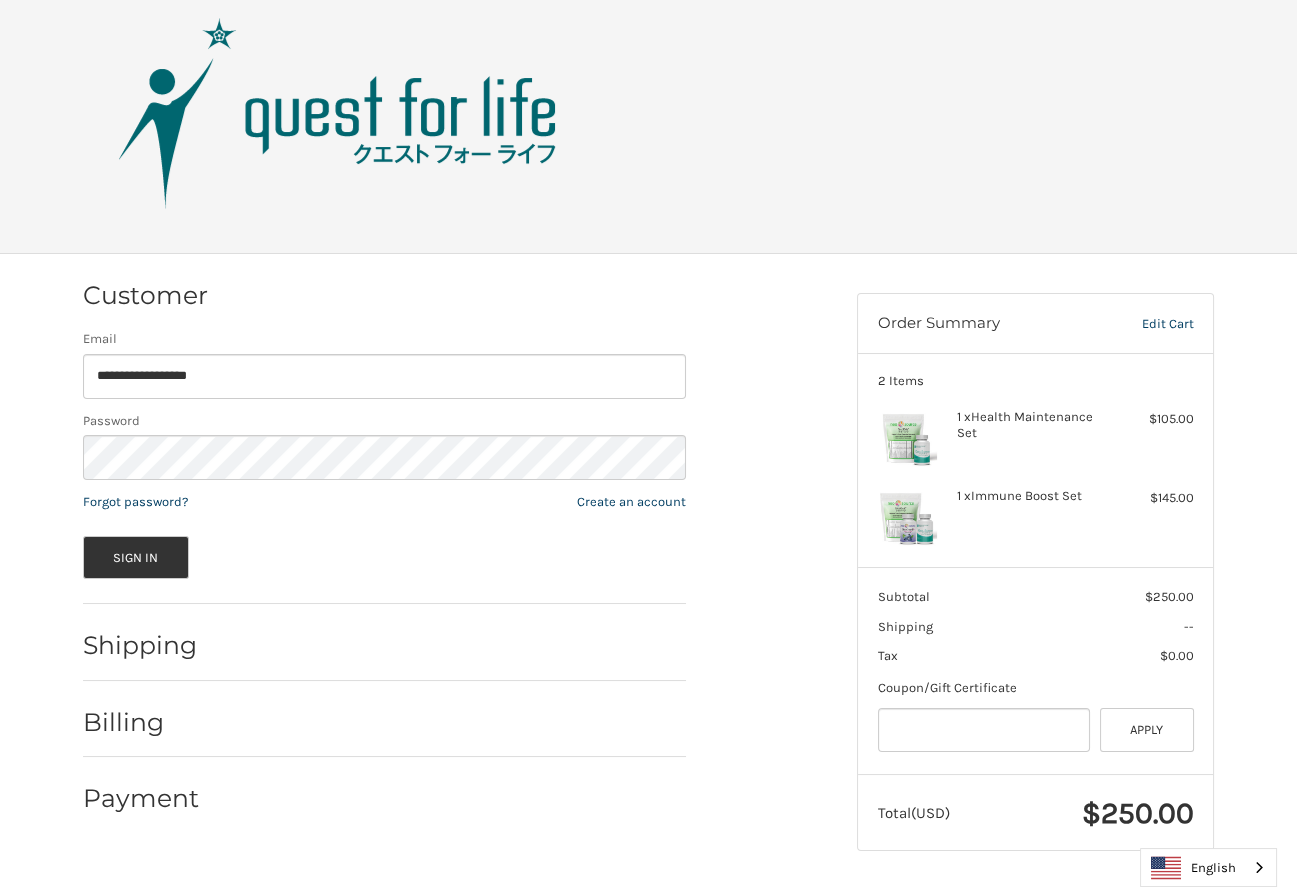 click at bounding box center (338, 114) 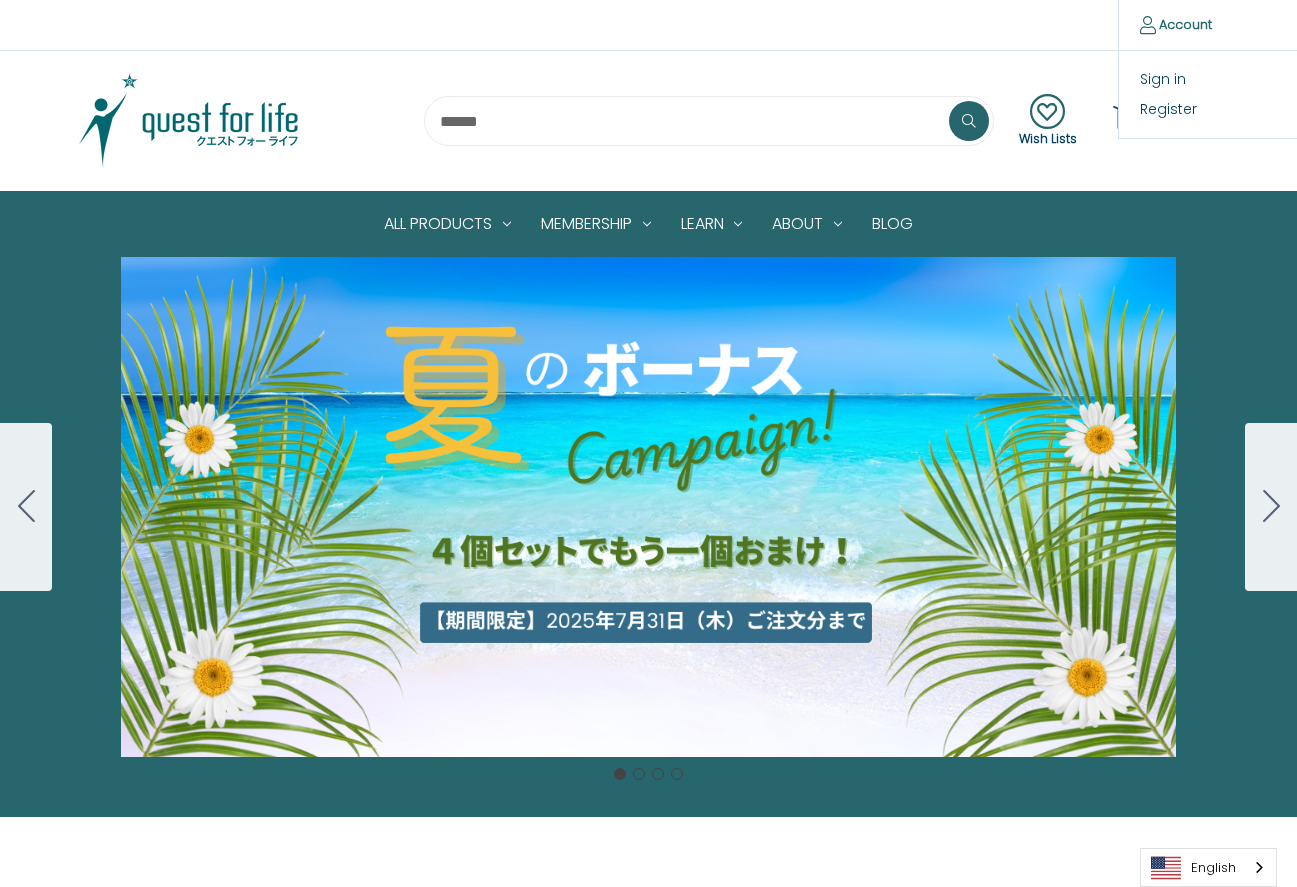 scroll, scrollTop: 0, scrollLeft: 0, axis: both 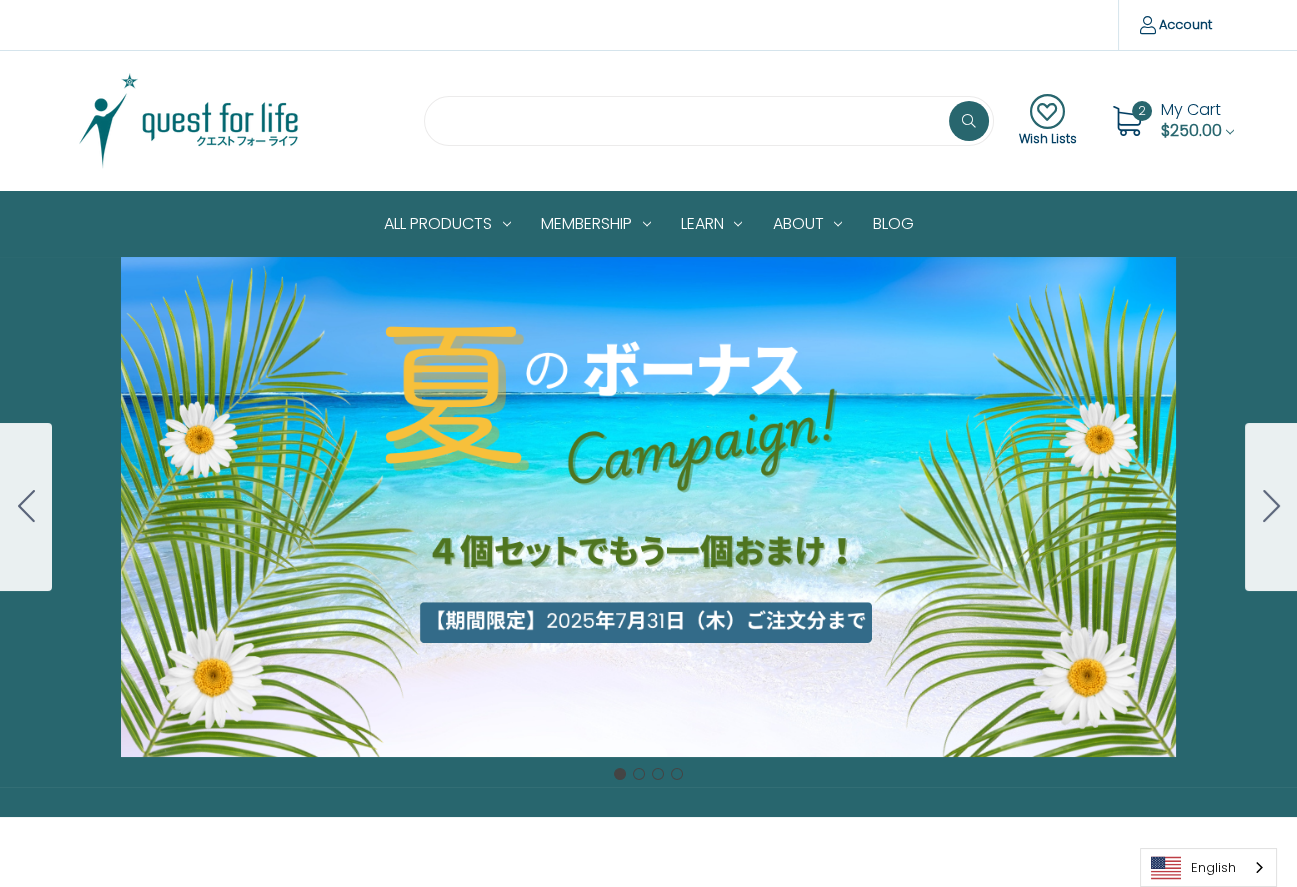 click at bounding box center (709, 121) 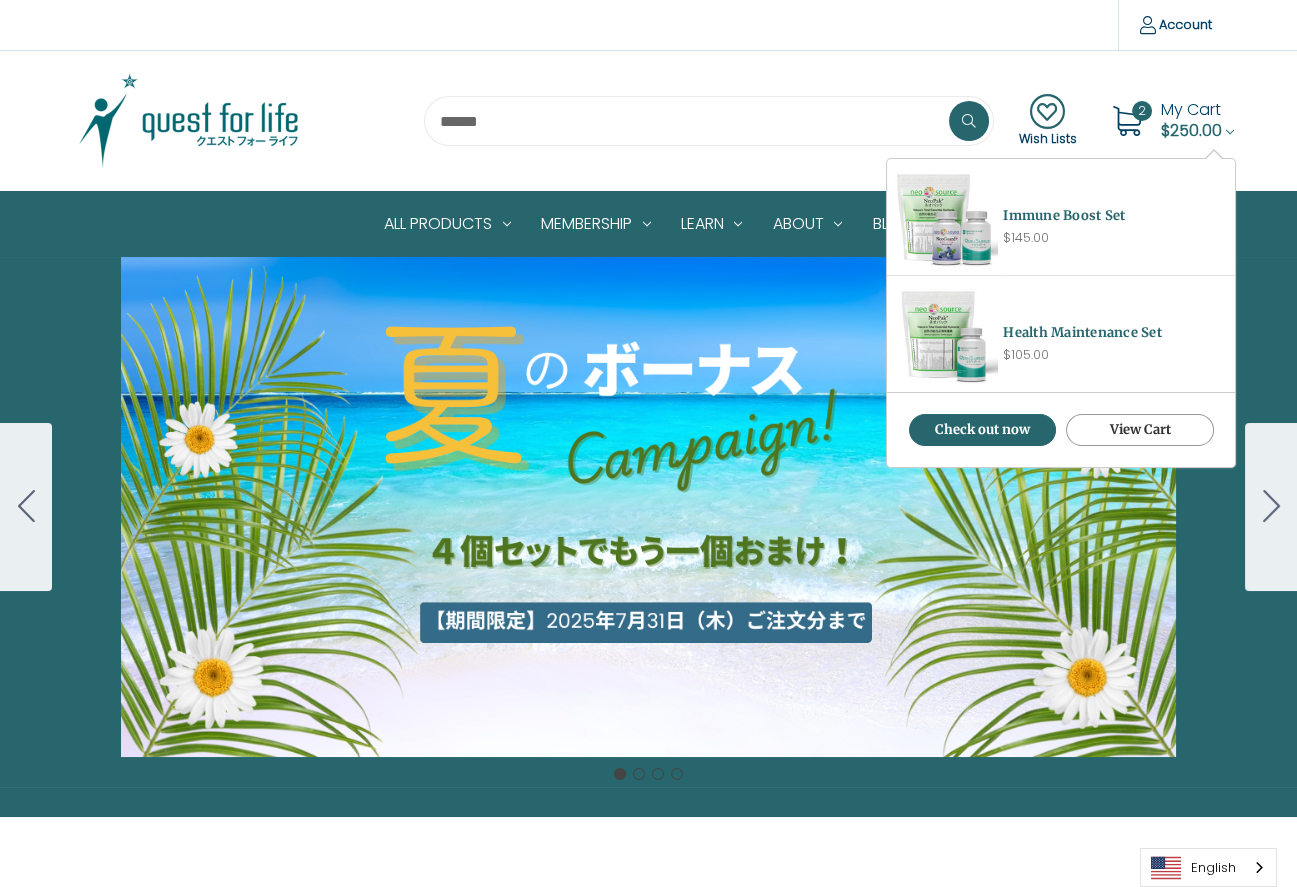 click on "View Cart" at bounding box center (1140, 430) 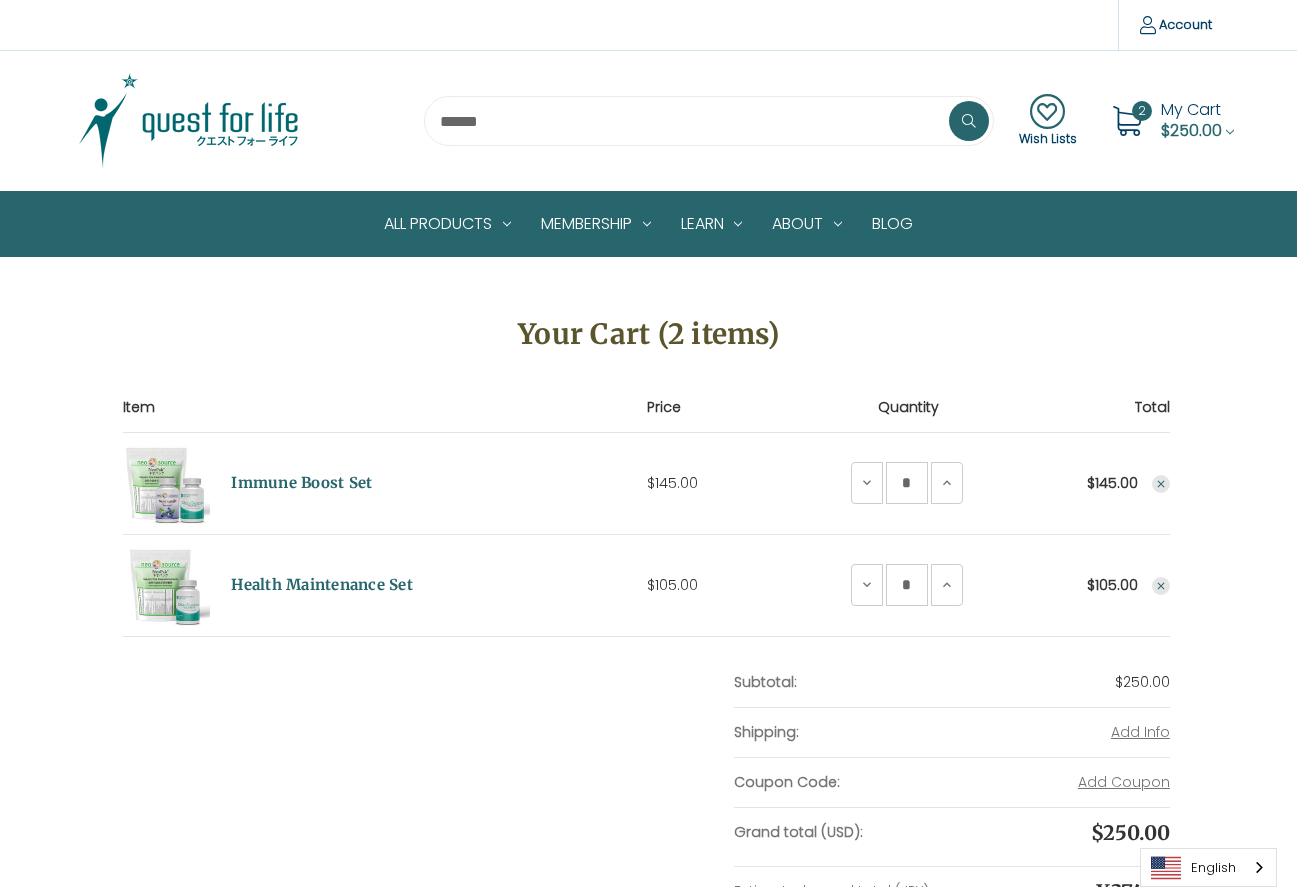scroll, scrollTop: 0, scrollLeft: 0, axis: both 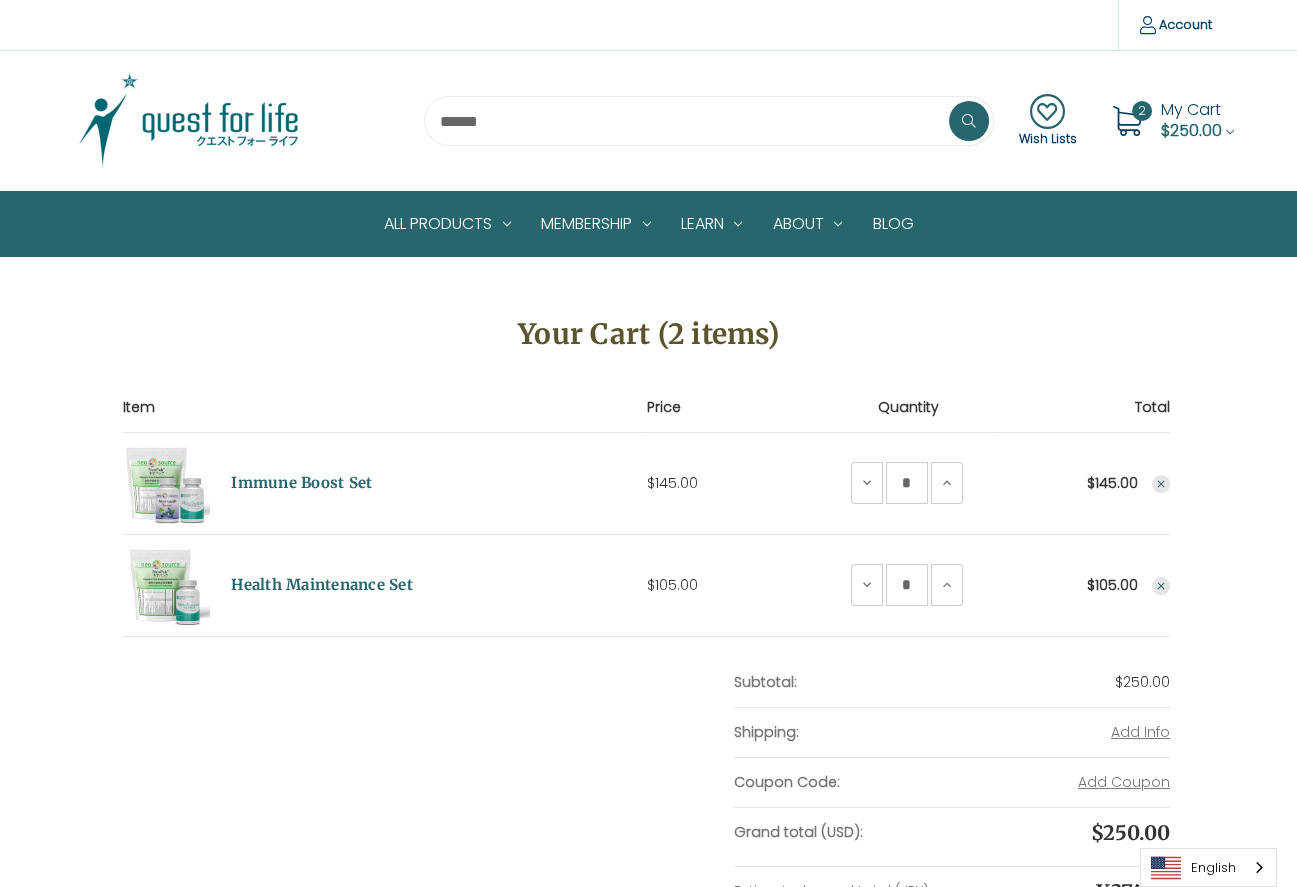click 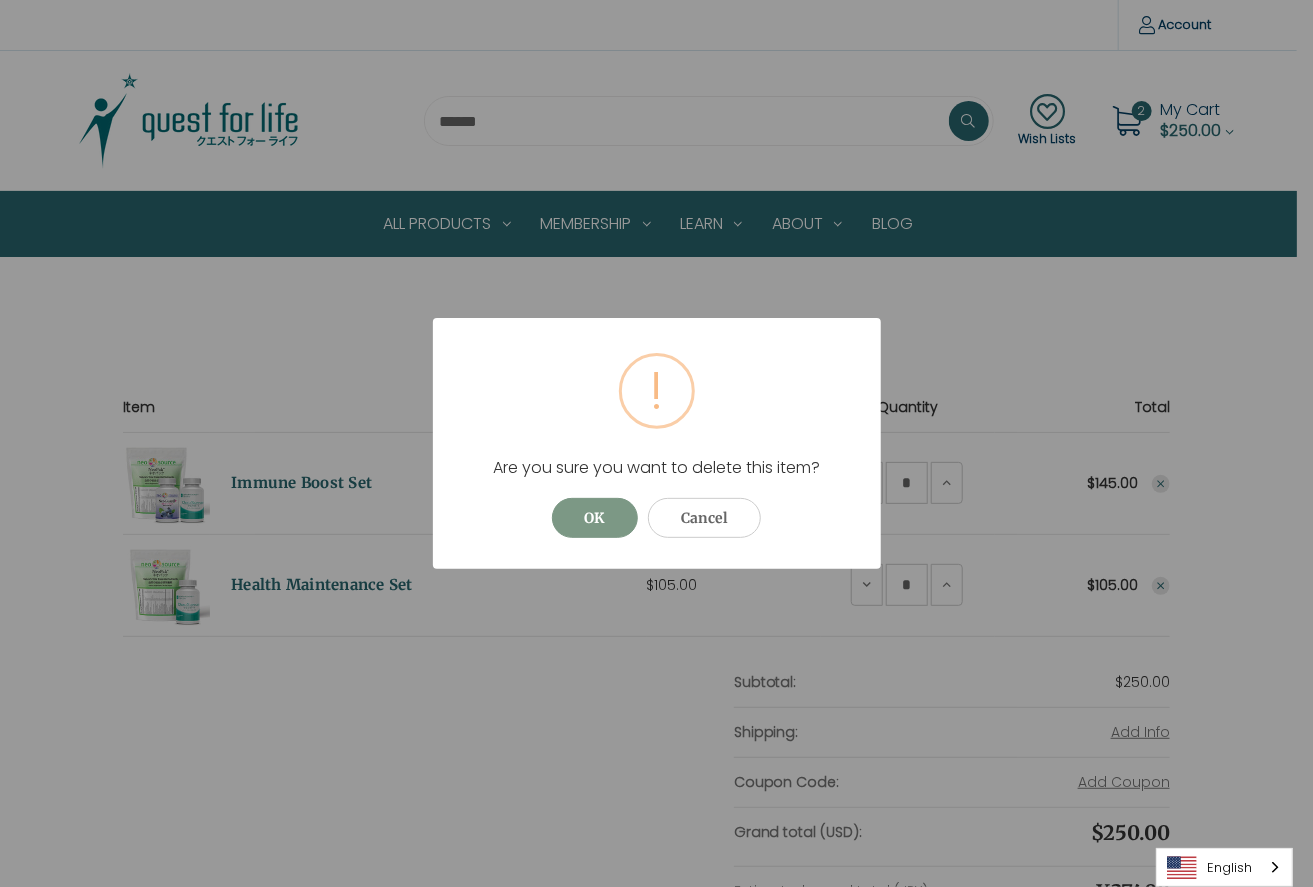 click on "OK" at bounding box center [595, 518] 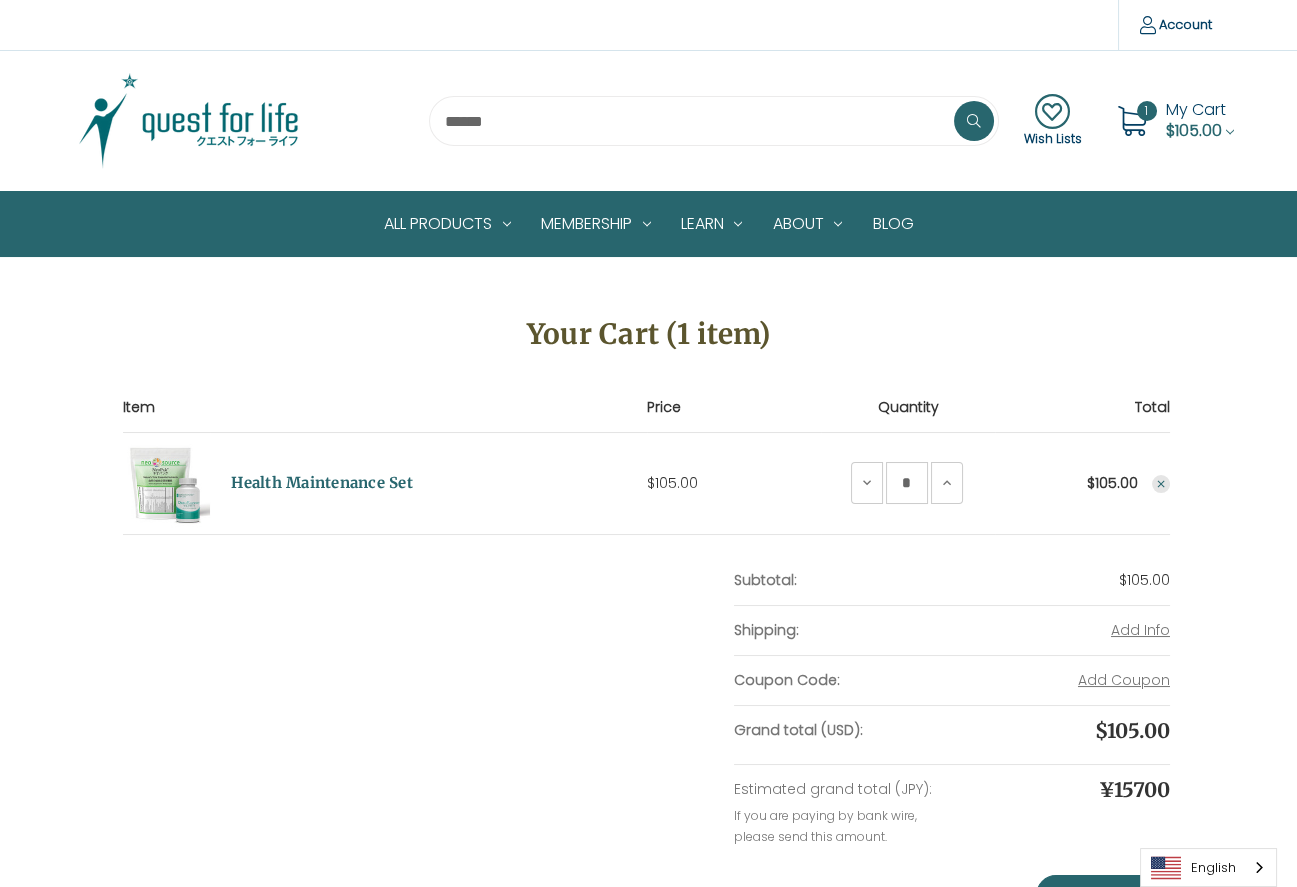 click 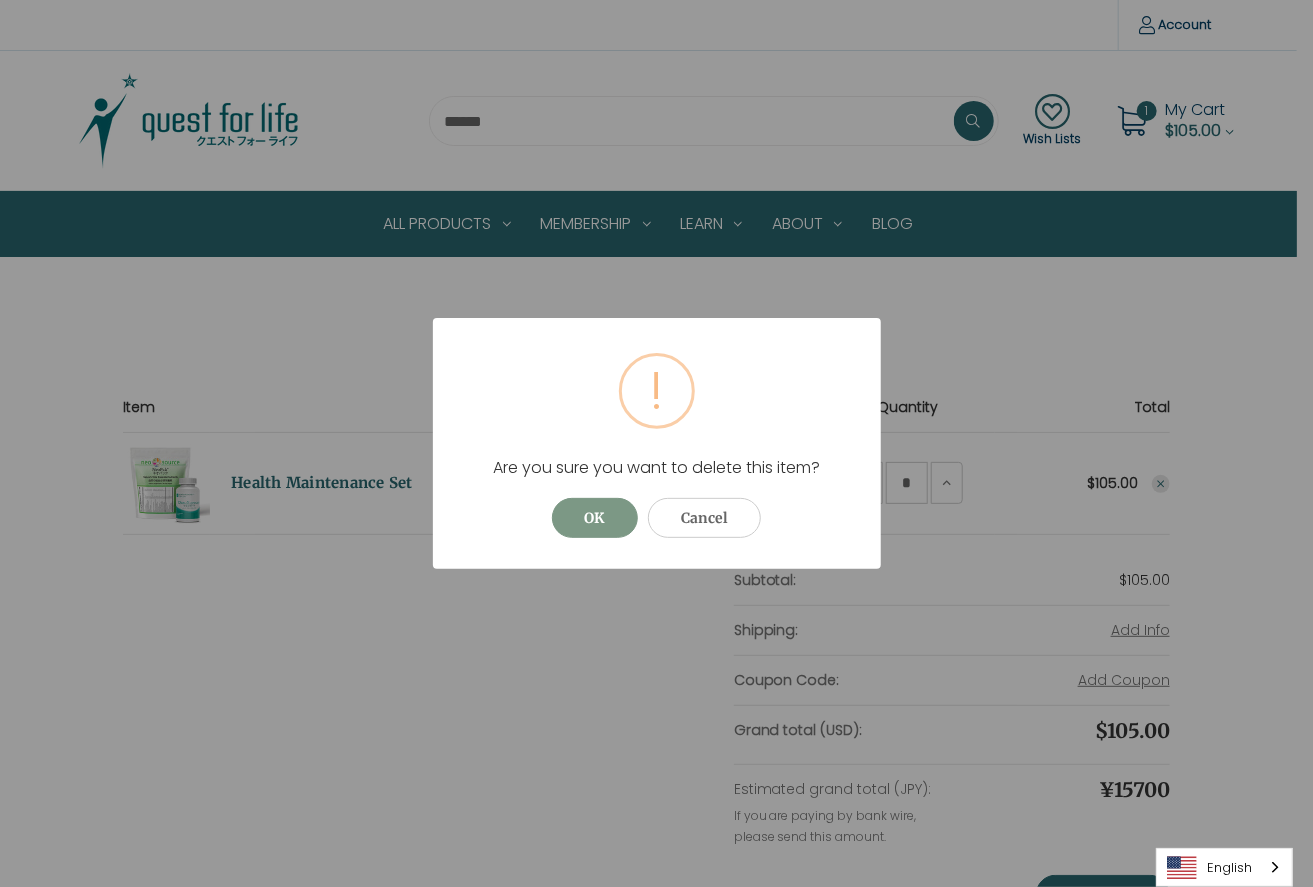 click on "OK" at bounding box center (595, 518) 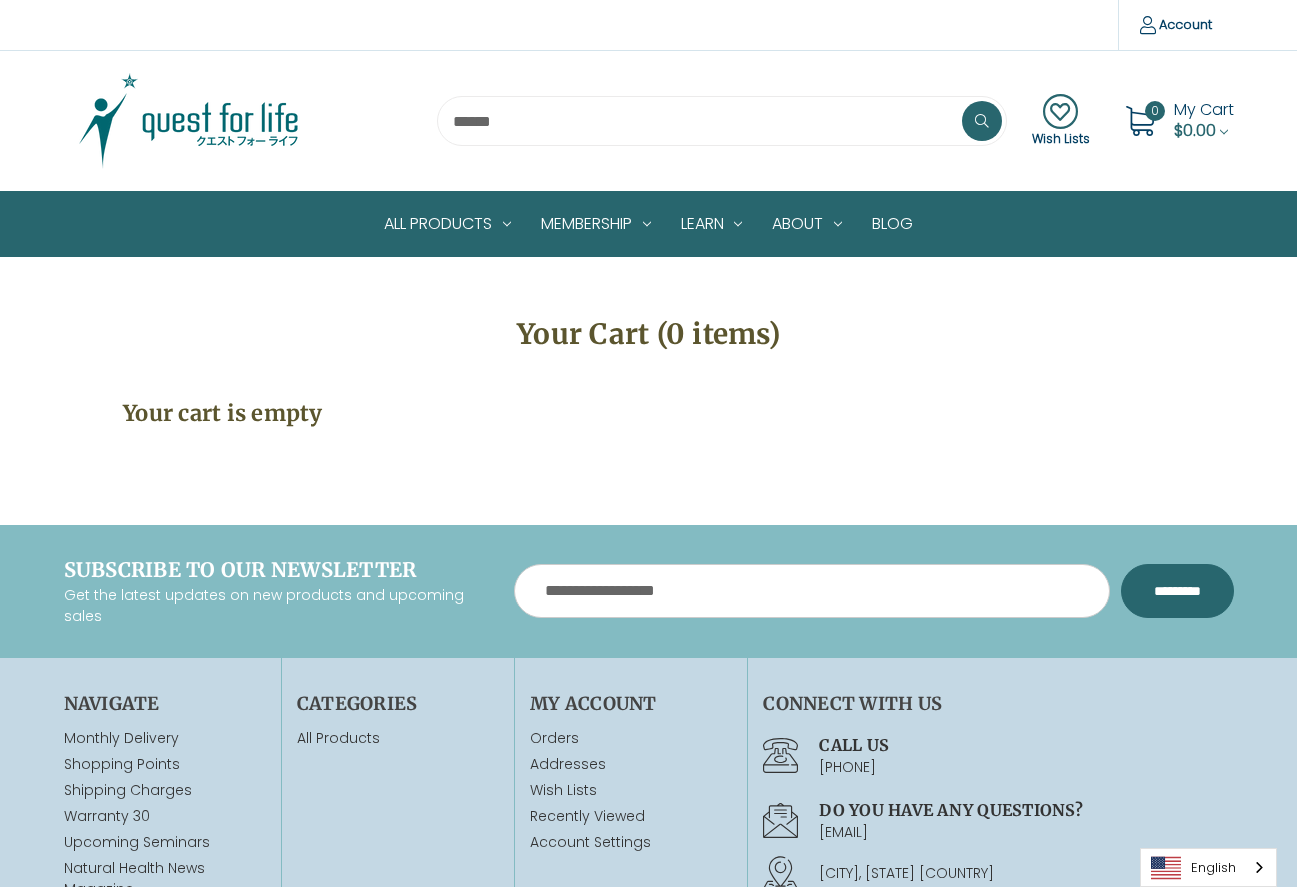 scroll, scrollTop: 0, scrollLeft: 0, axis: both 